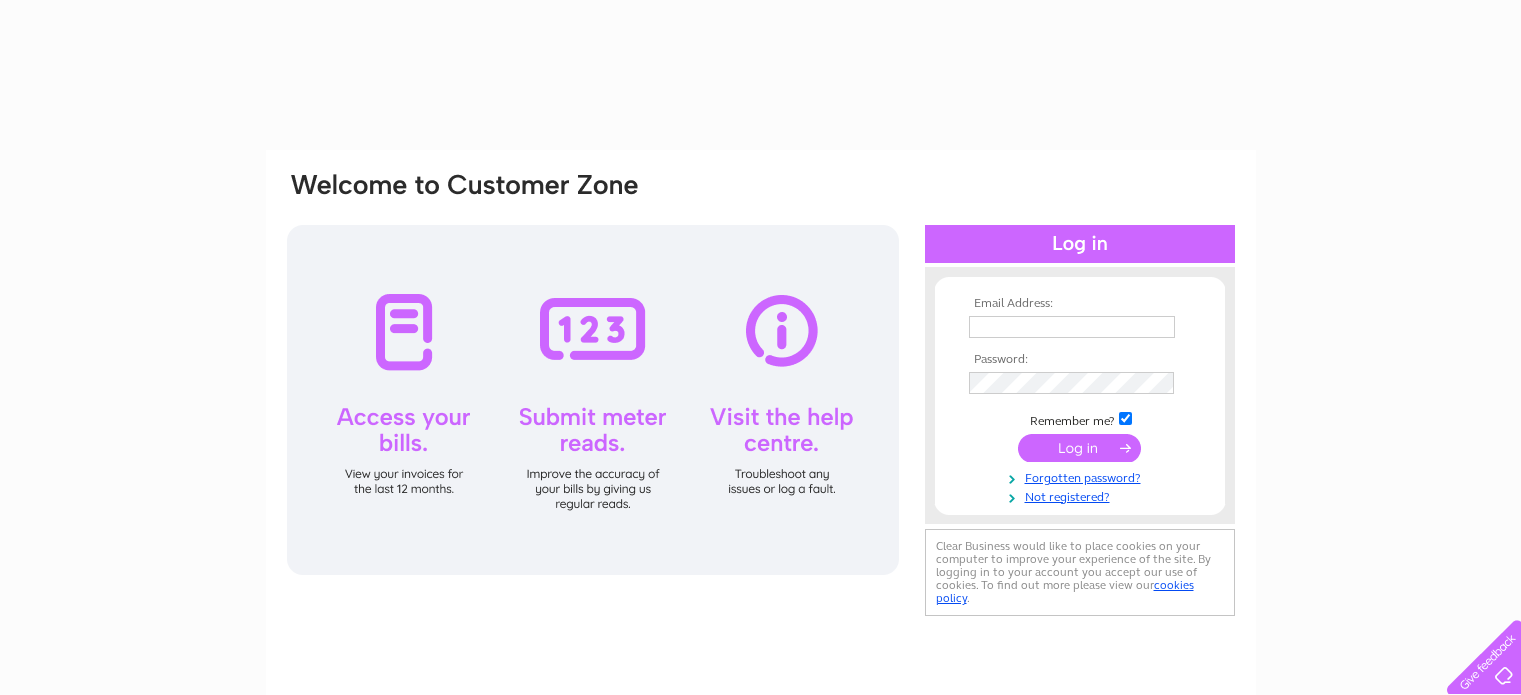 type on "[EMAIL_ADDRESS][DOMAIN_NAME]" 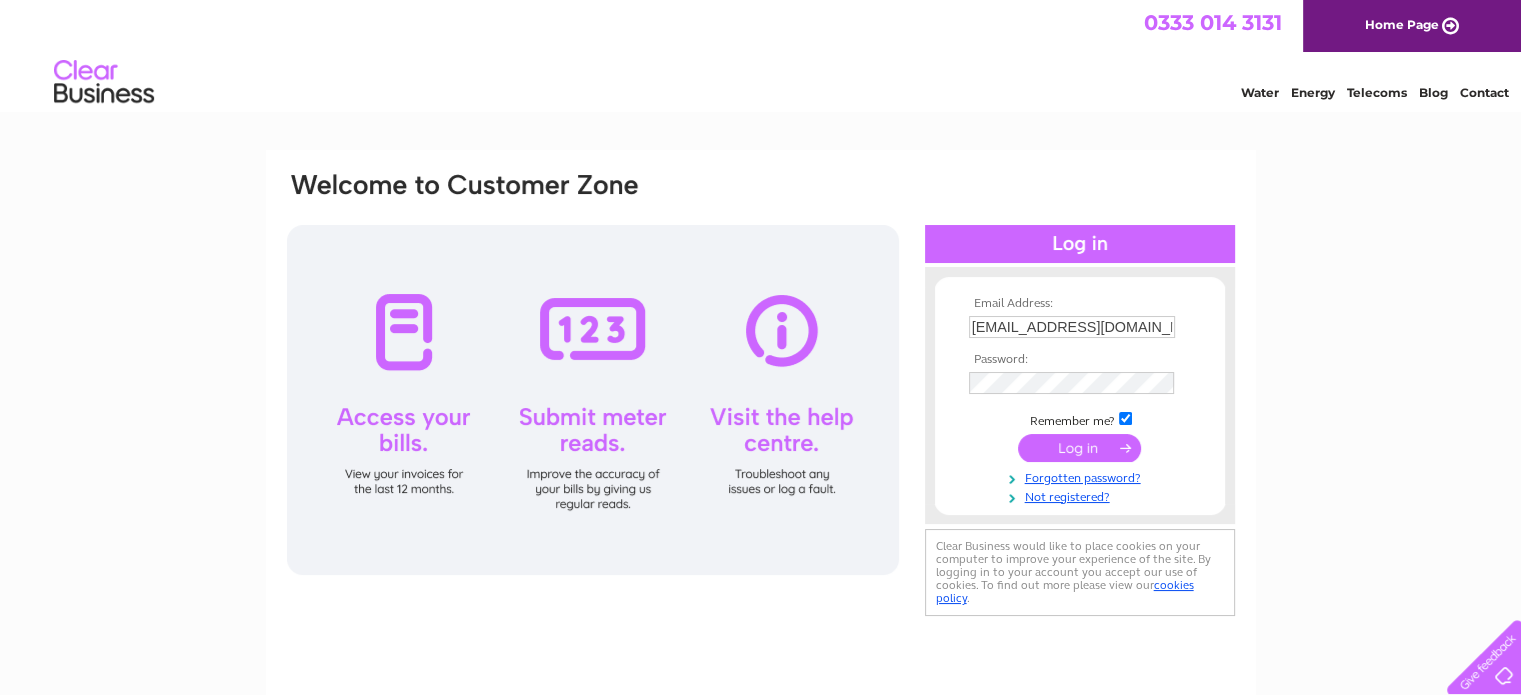 scroll, scrollTop: 0, scrollLeft: 0, axis: both 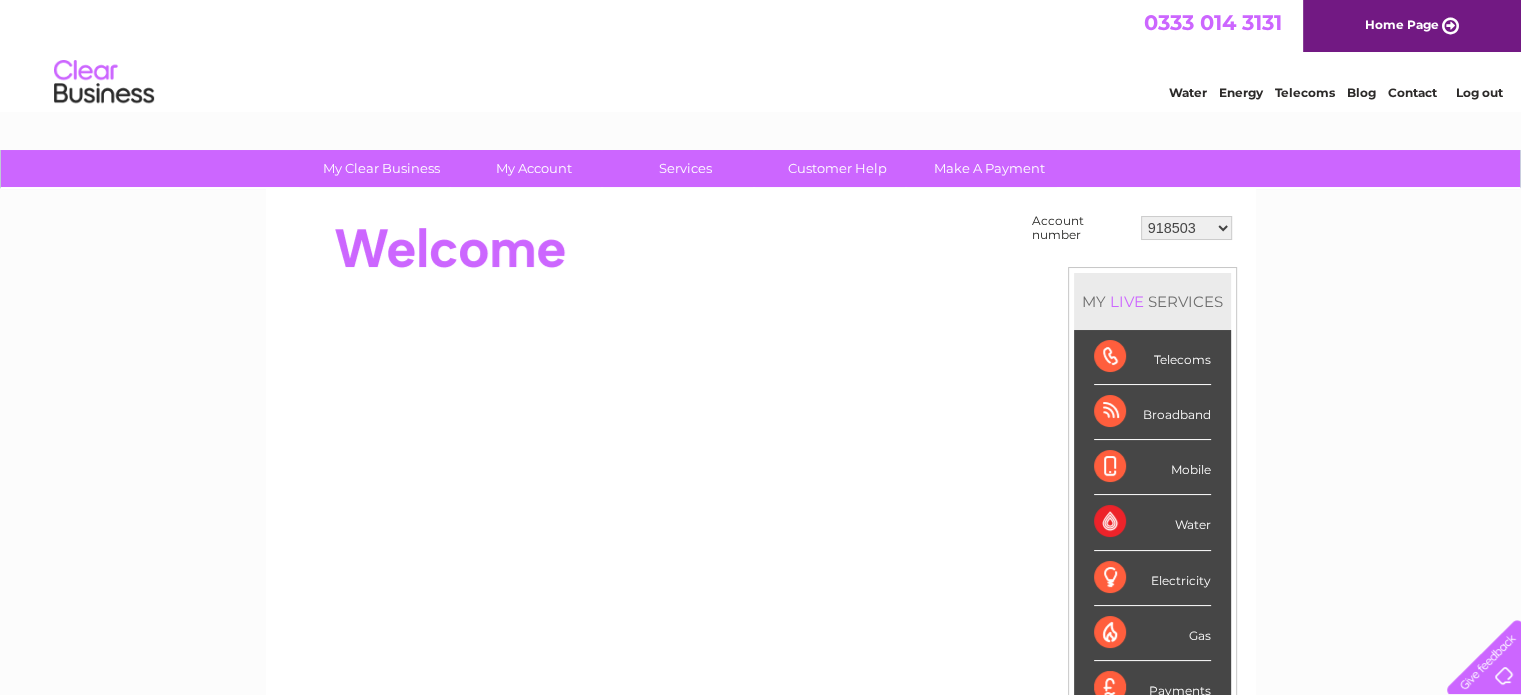 click on "918503
30290706" at bounding box center (1186, 228) 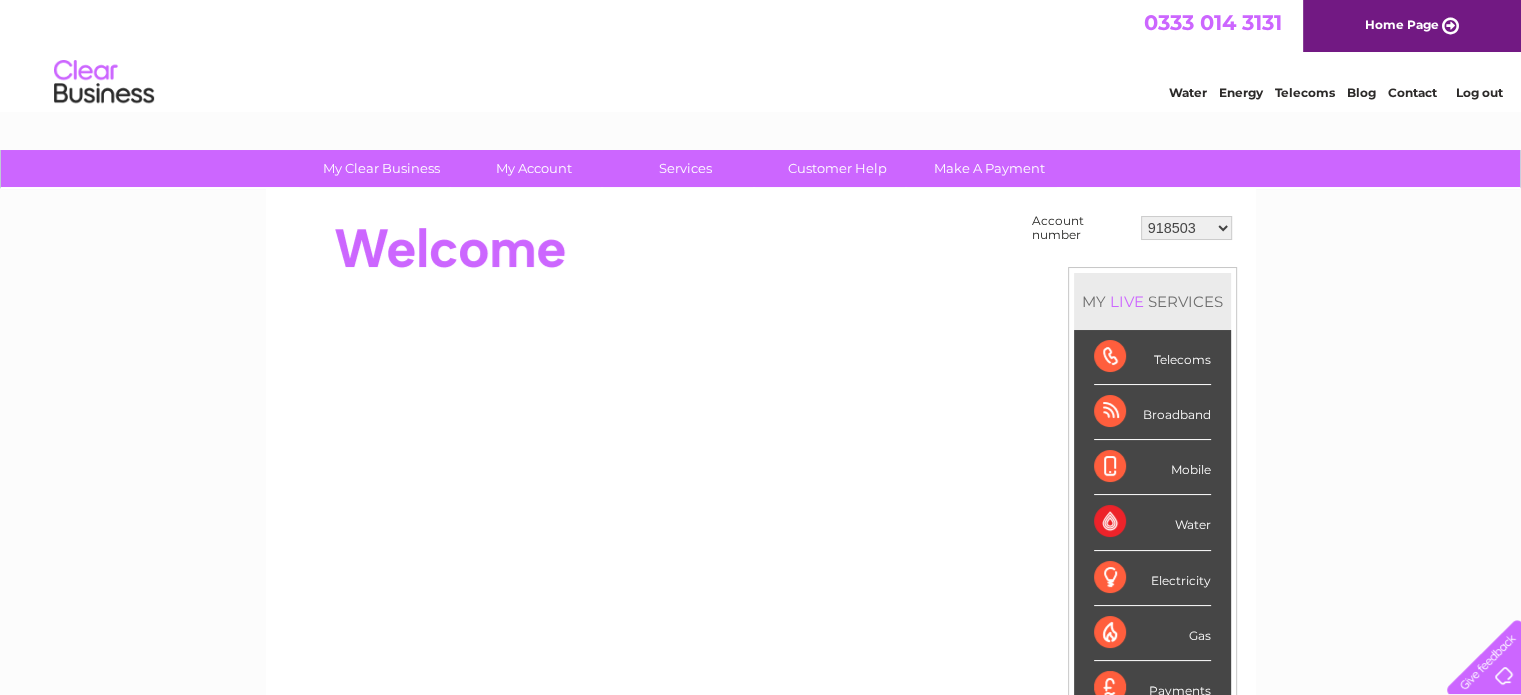 select on "30290706" 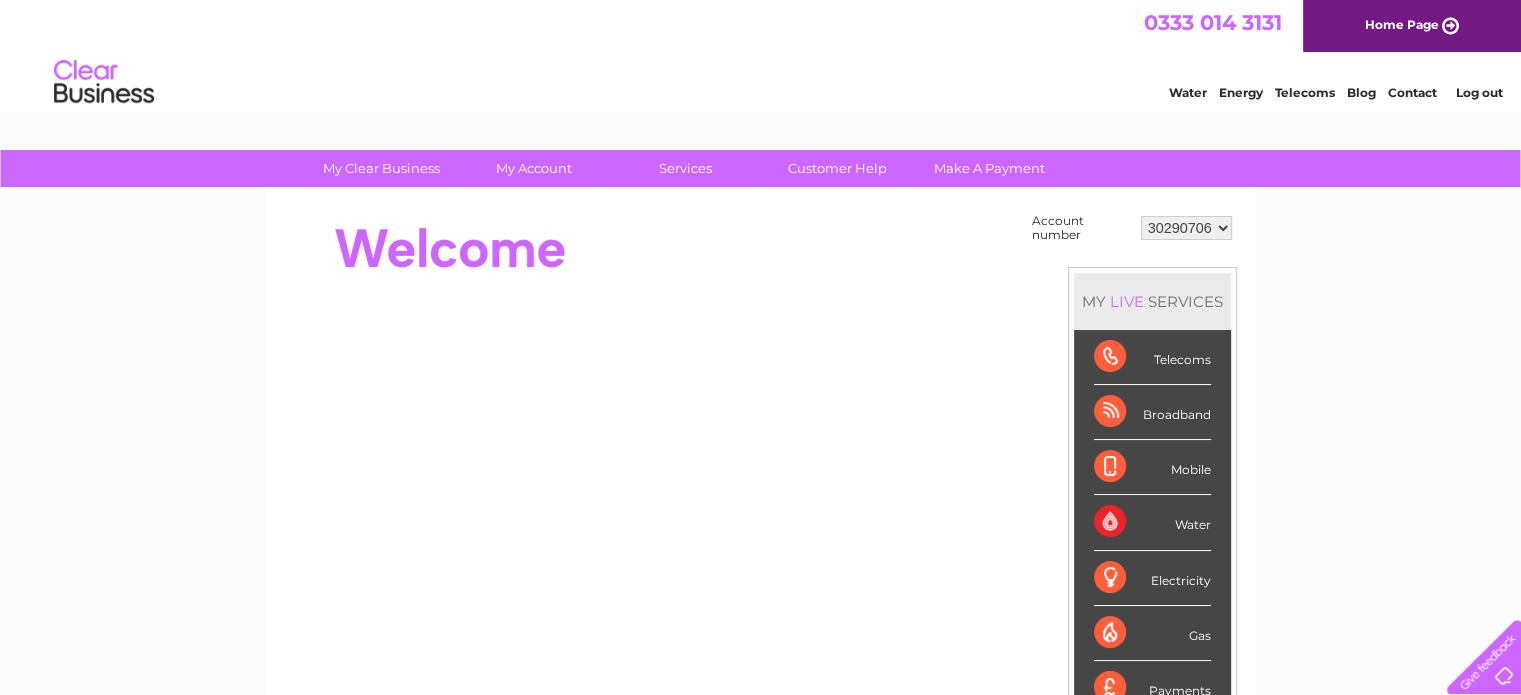 click on "918503
30290706" at bounding box center (1186, 228) 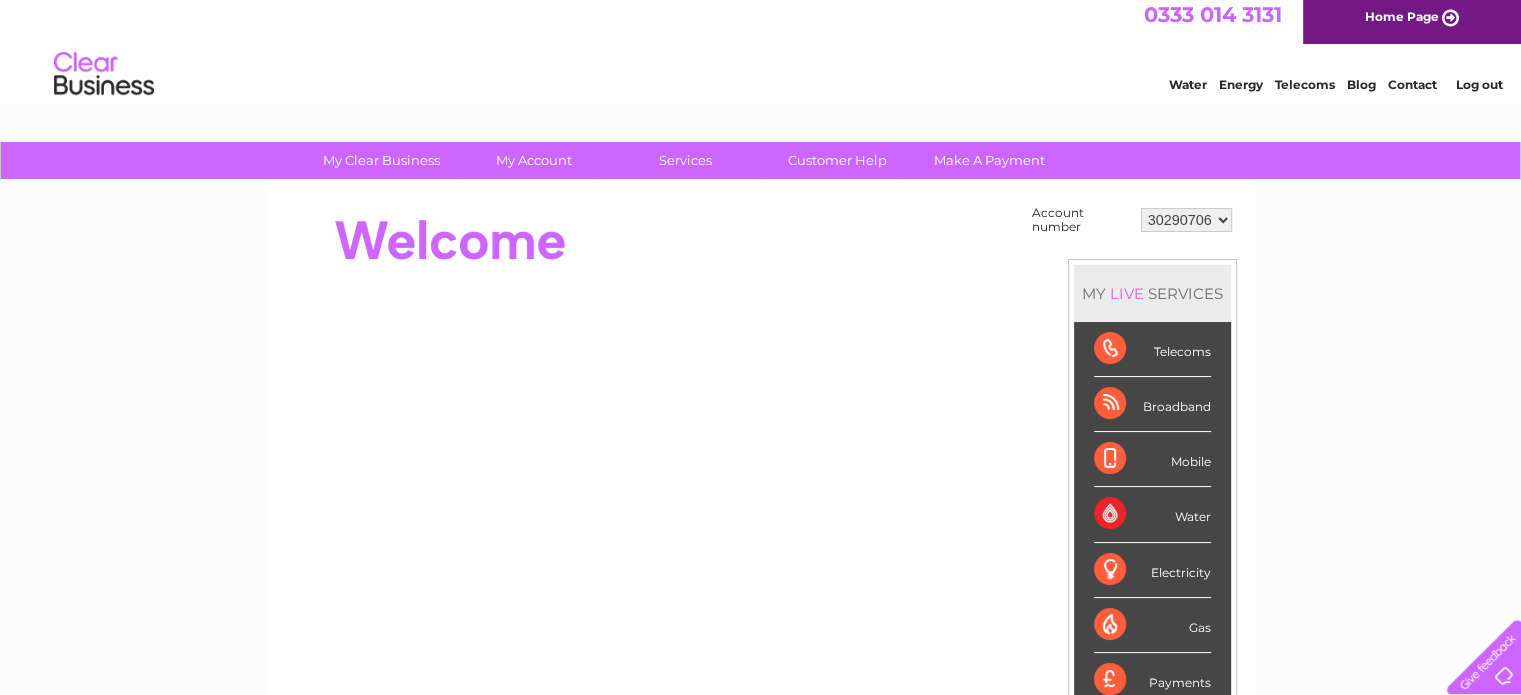 scroll, scrollTop: 0, scrollLeft: 0, axis: both 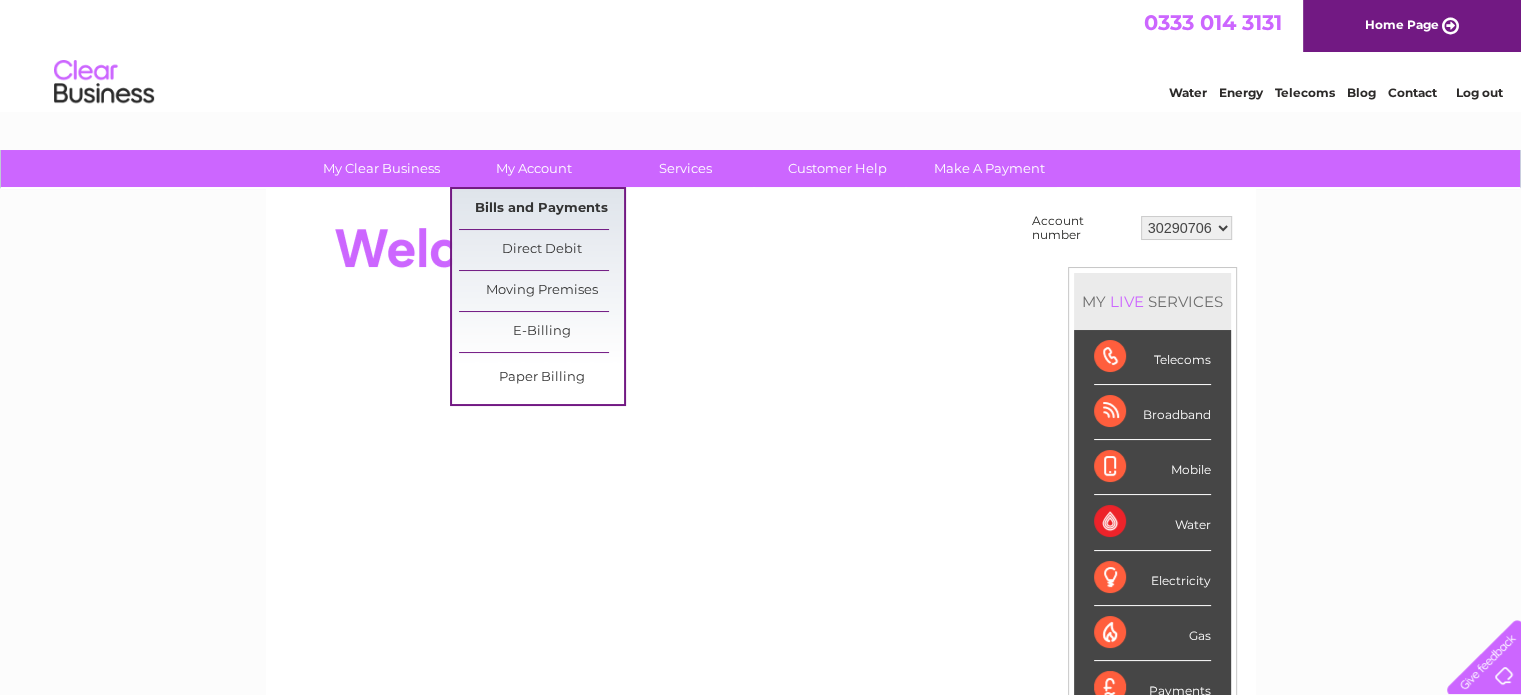 click on "Bills and Payments" at bounding box center (541, 209) 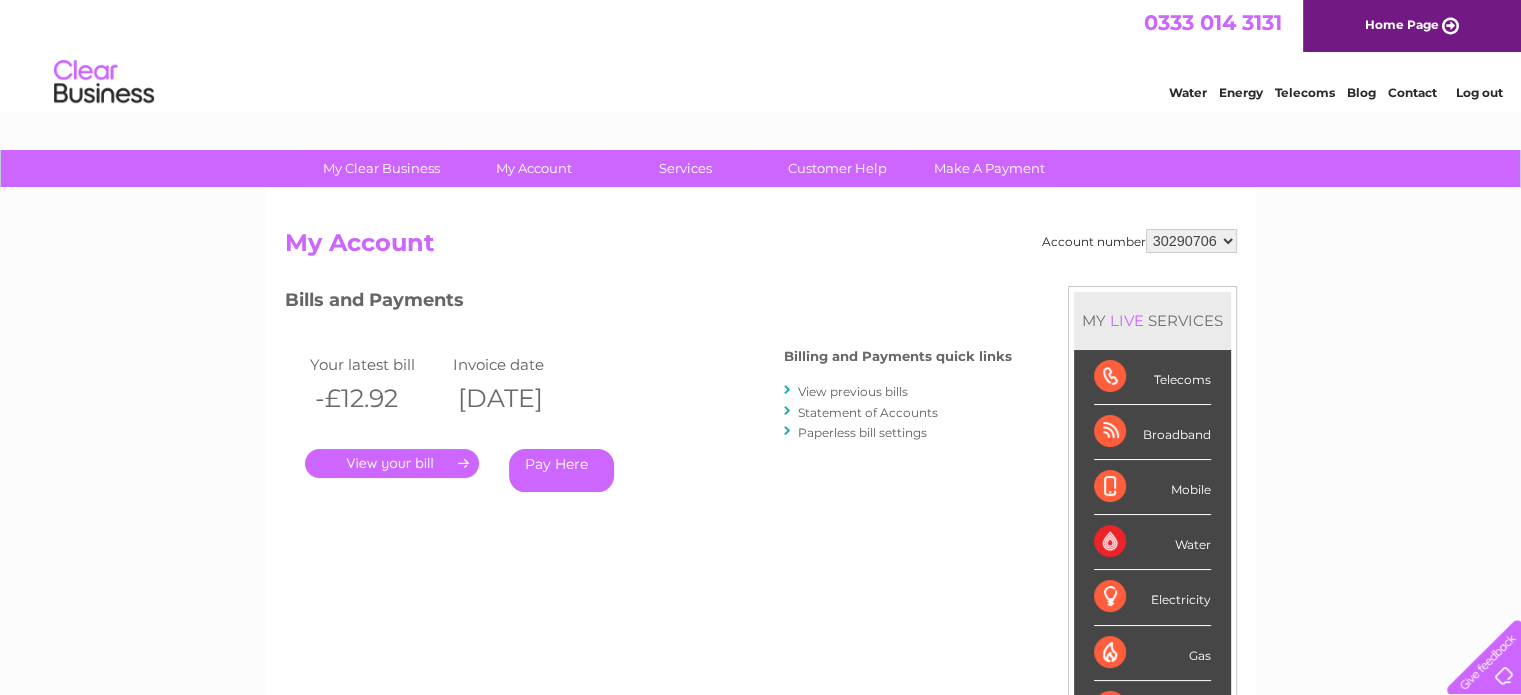 scroll, scrollTop: 0, scrollLeft: 0, axis: both 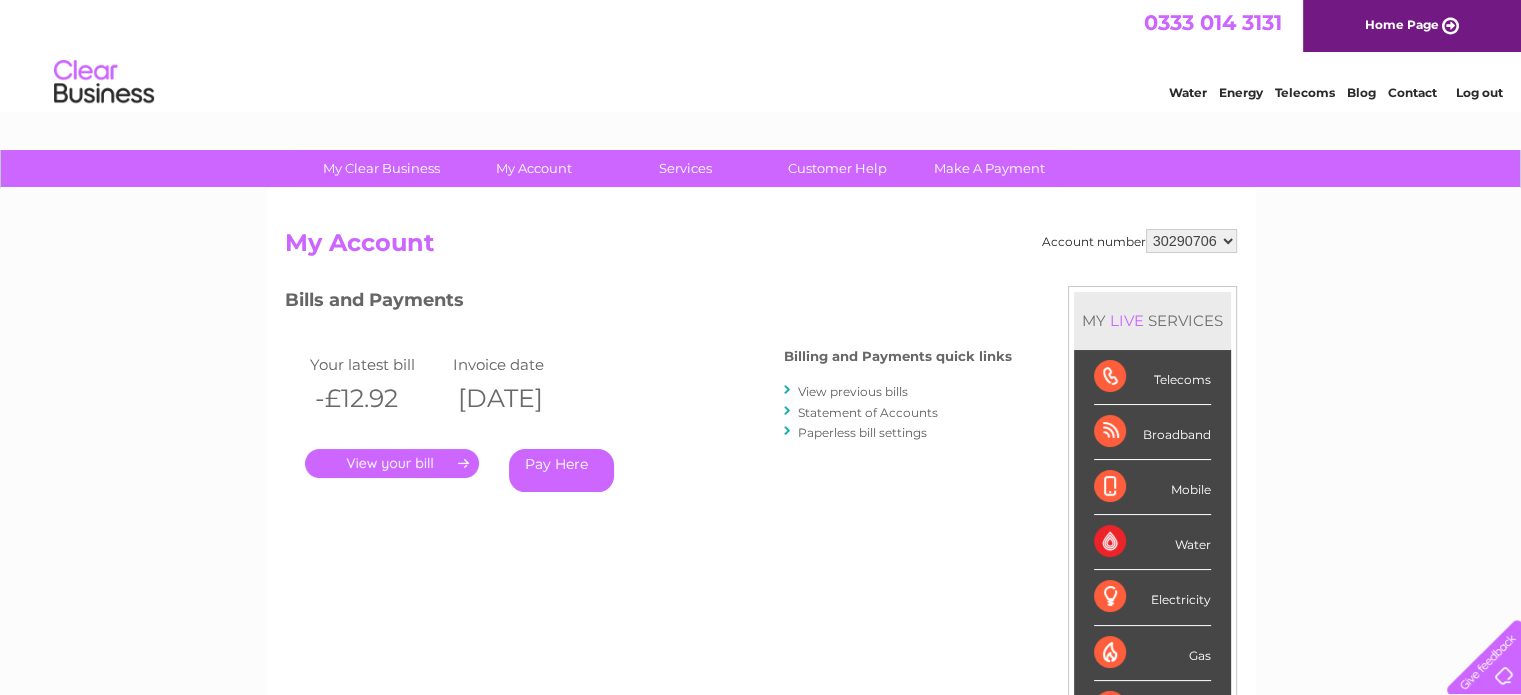 drag, startPoint x: 1216, startPoint y: 236, endPoint x: 1181, endPoint y: 294, distance: 67.74216 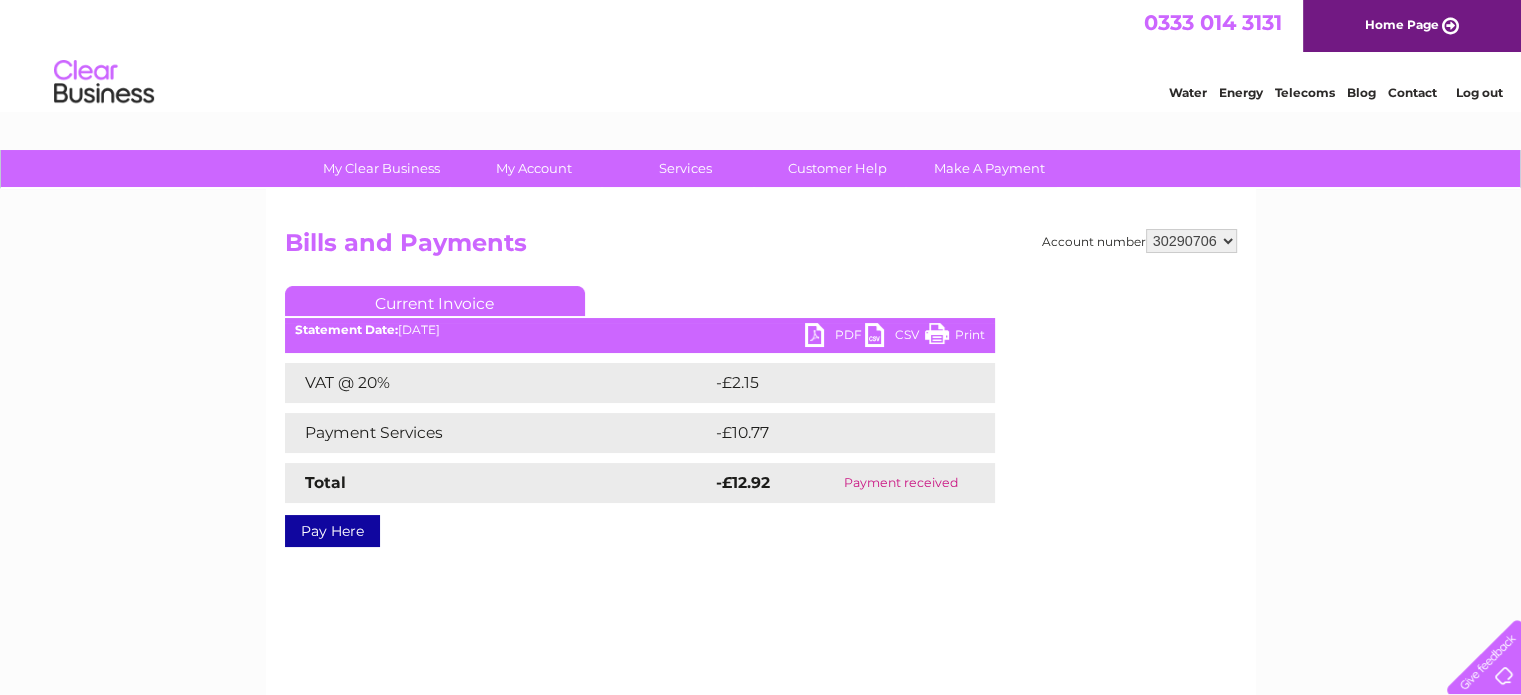 scroll, scrollTop: 0, scrollLeft: 0, axis: both 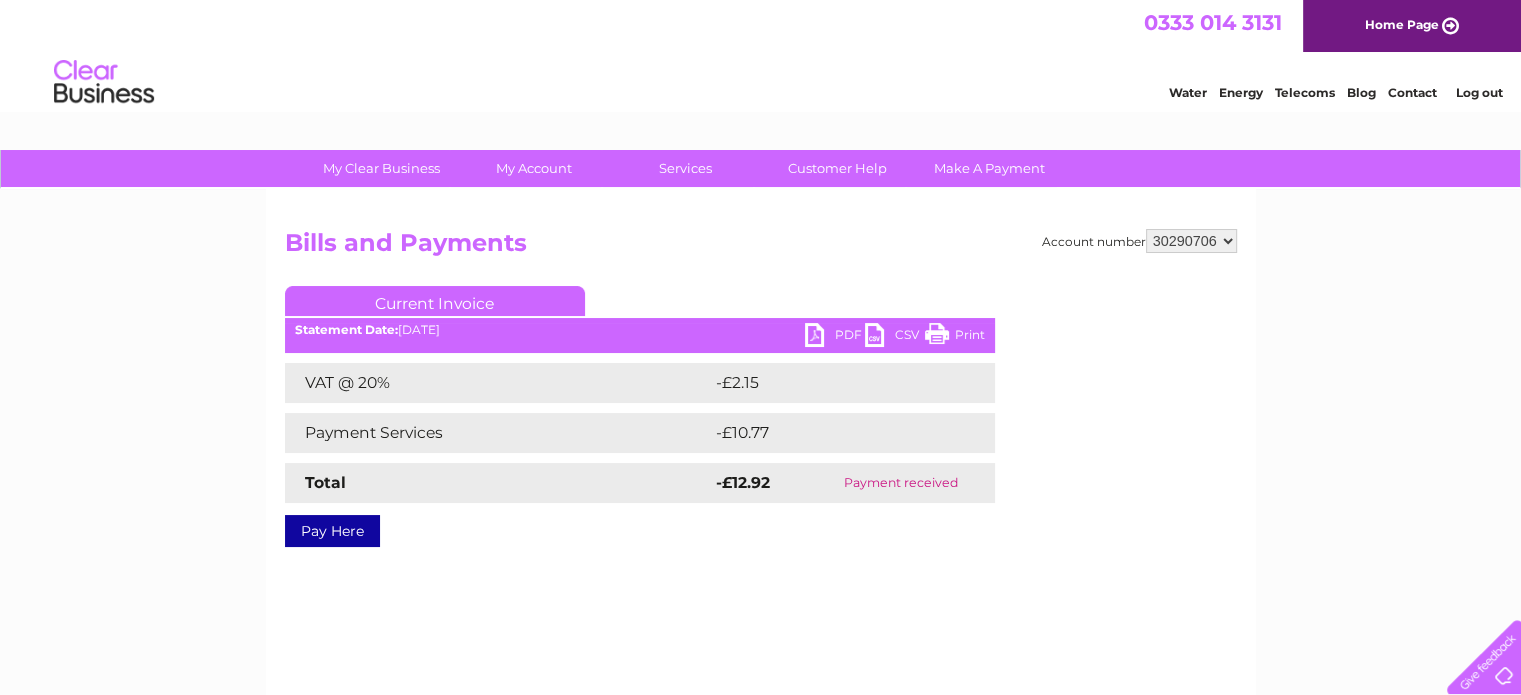 click on "918503
30290706" at bounding box center (1191, 241) 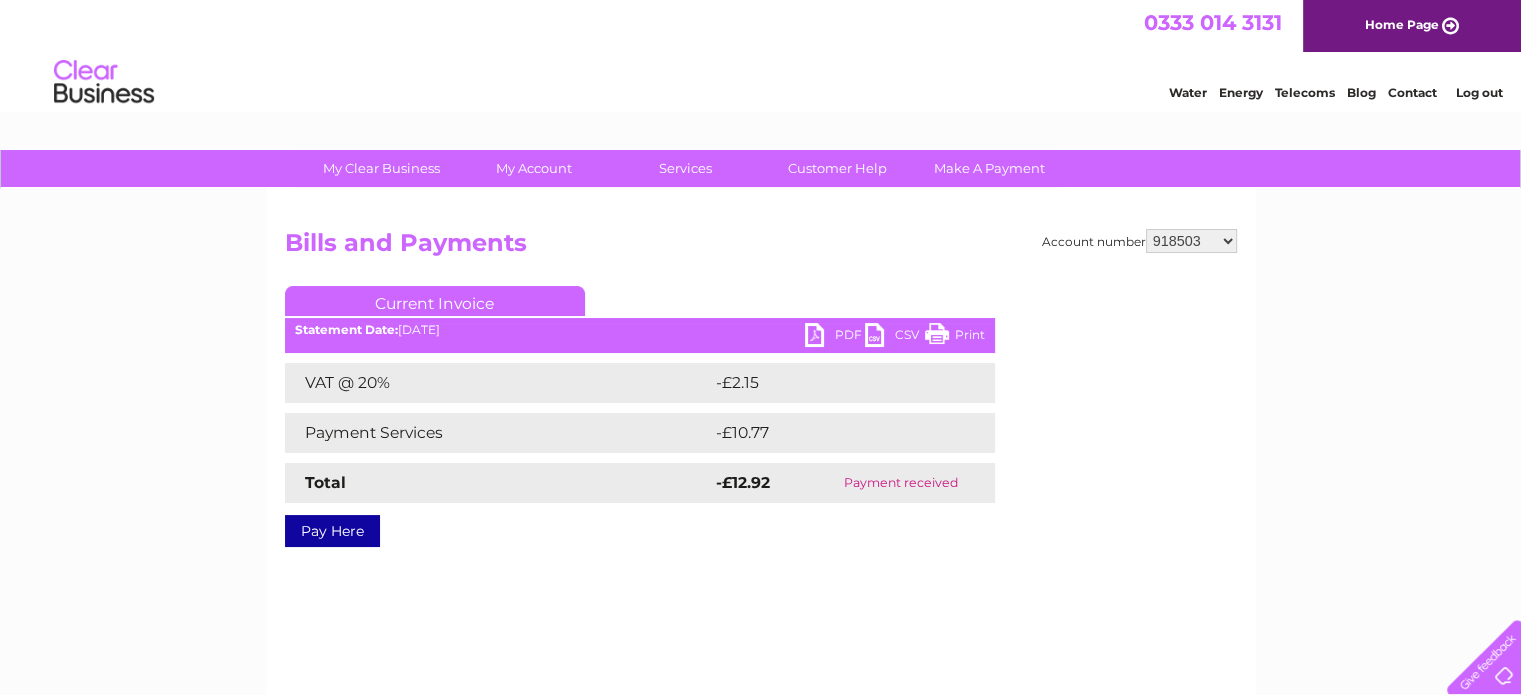 click on "918503
30290706" at bounding box center [1191, 241] 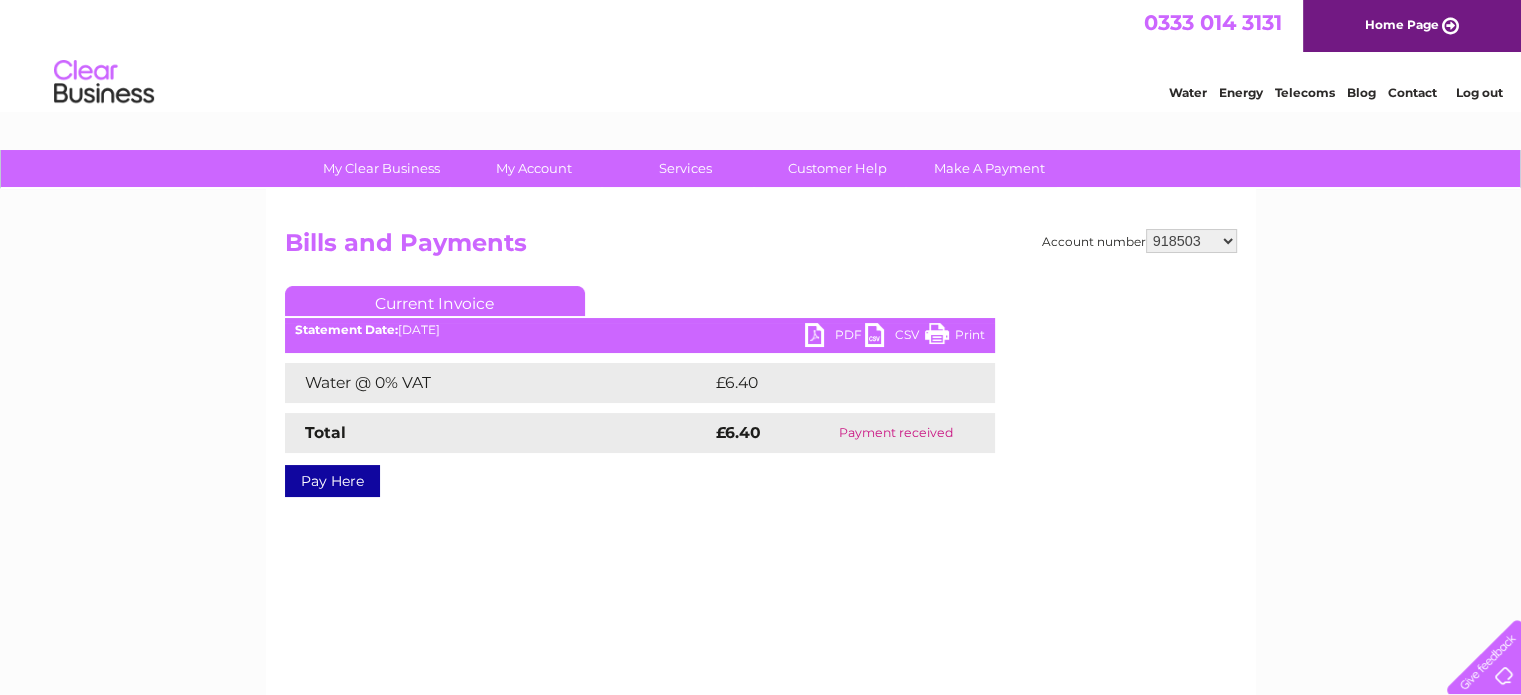 scroll, scrollTop: 0, scrollLeft: 0, axis: both 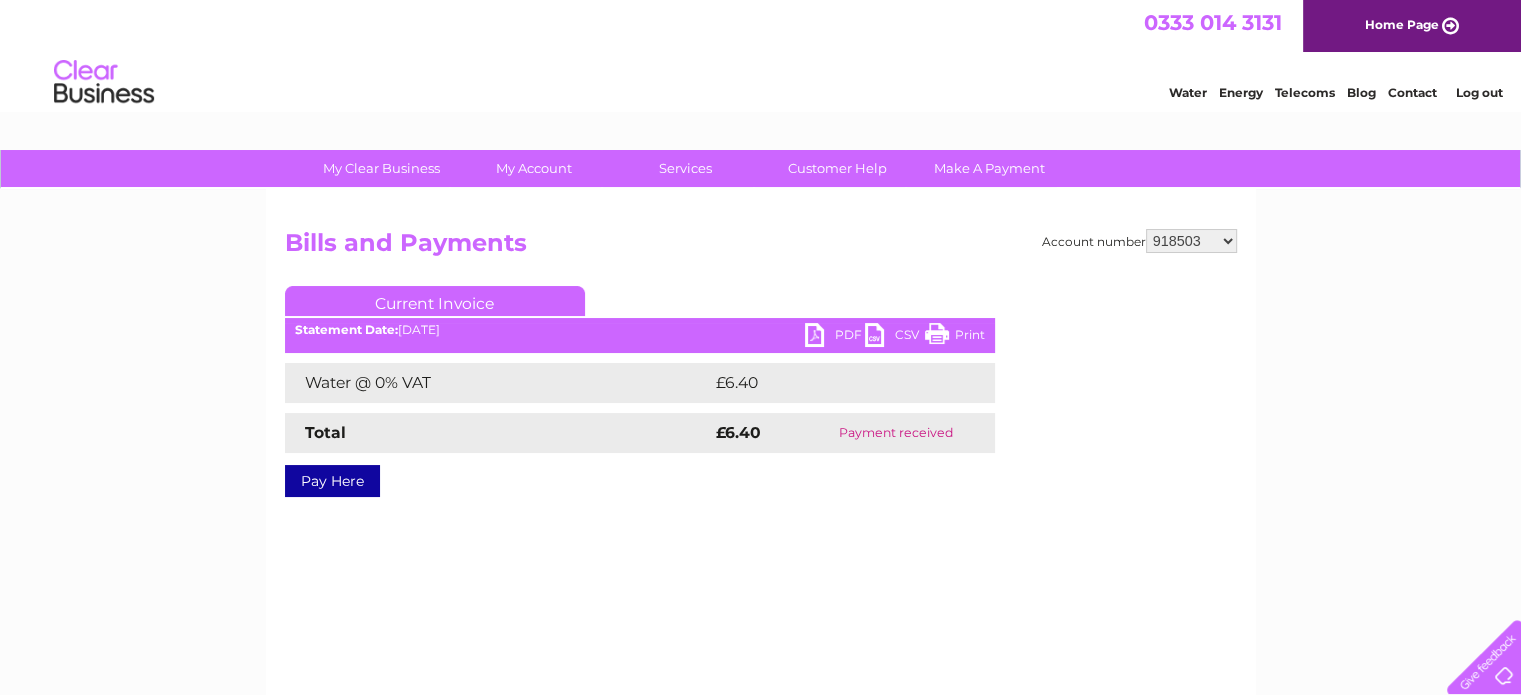 click on "Log out" at bounding box center (1478, 92) 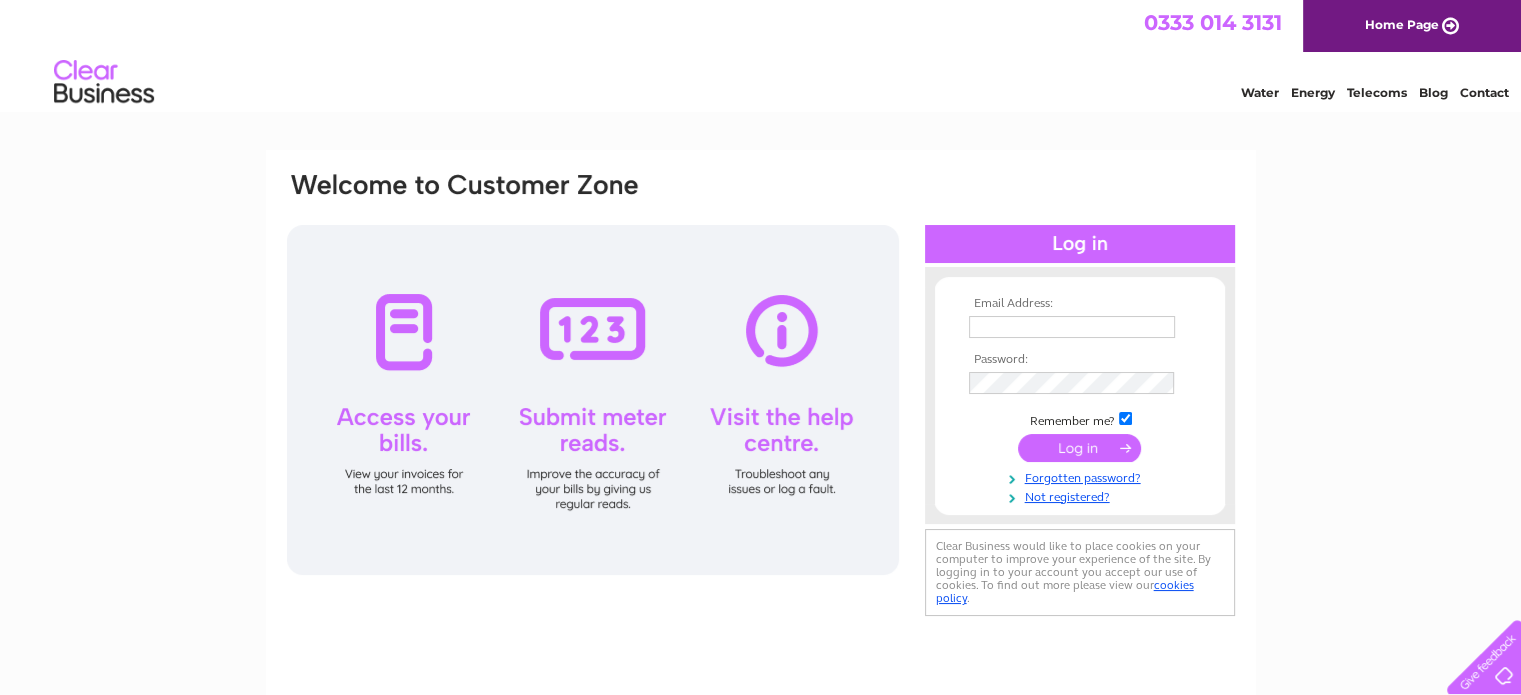scroll, scrollTop: 0, scrollLeft: 0, axis: both 